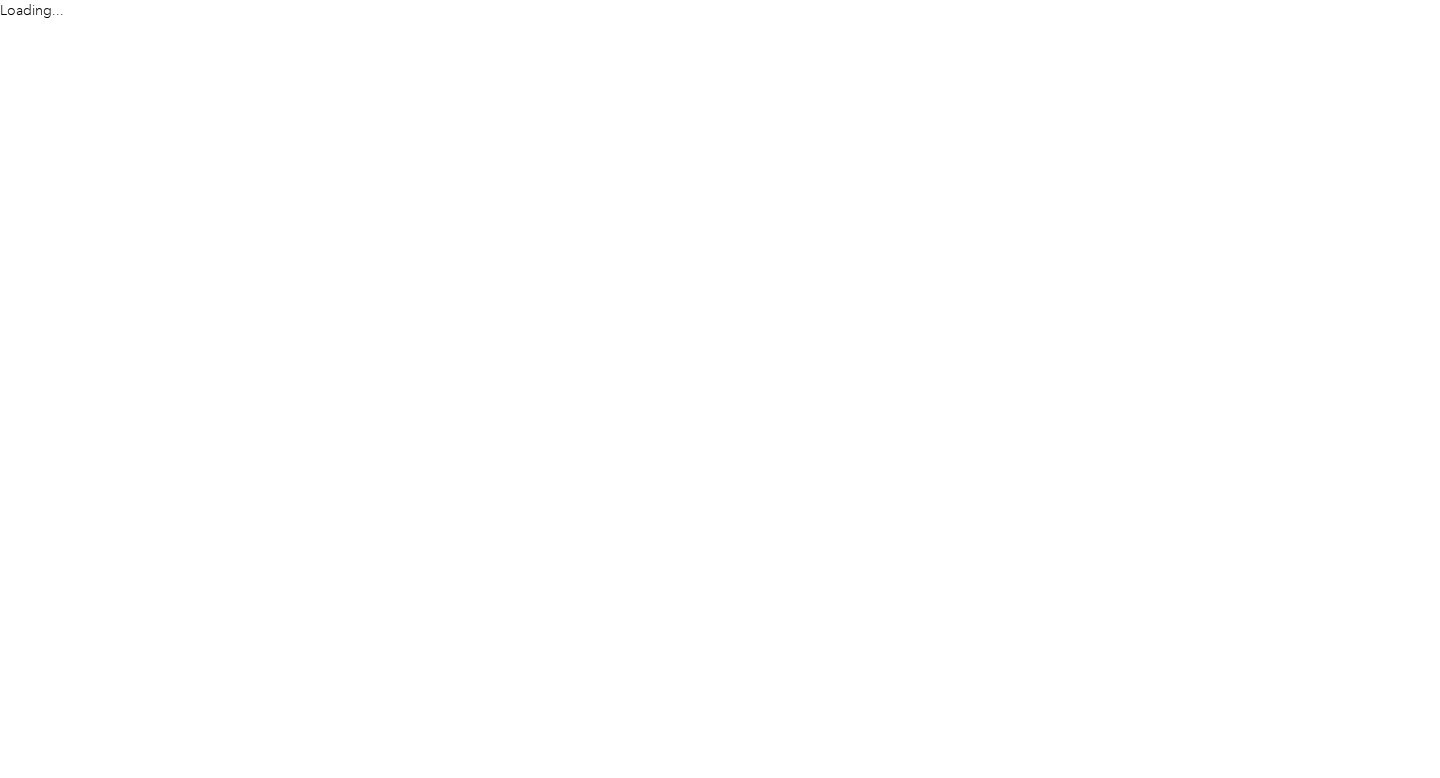 scroll, scrollTop: 0, scrollLeft: 0, axis: both 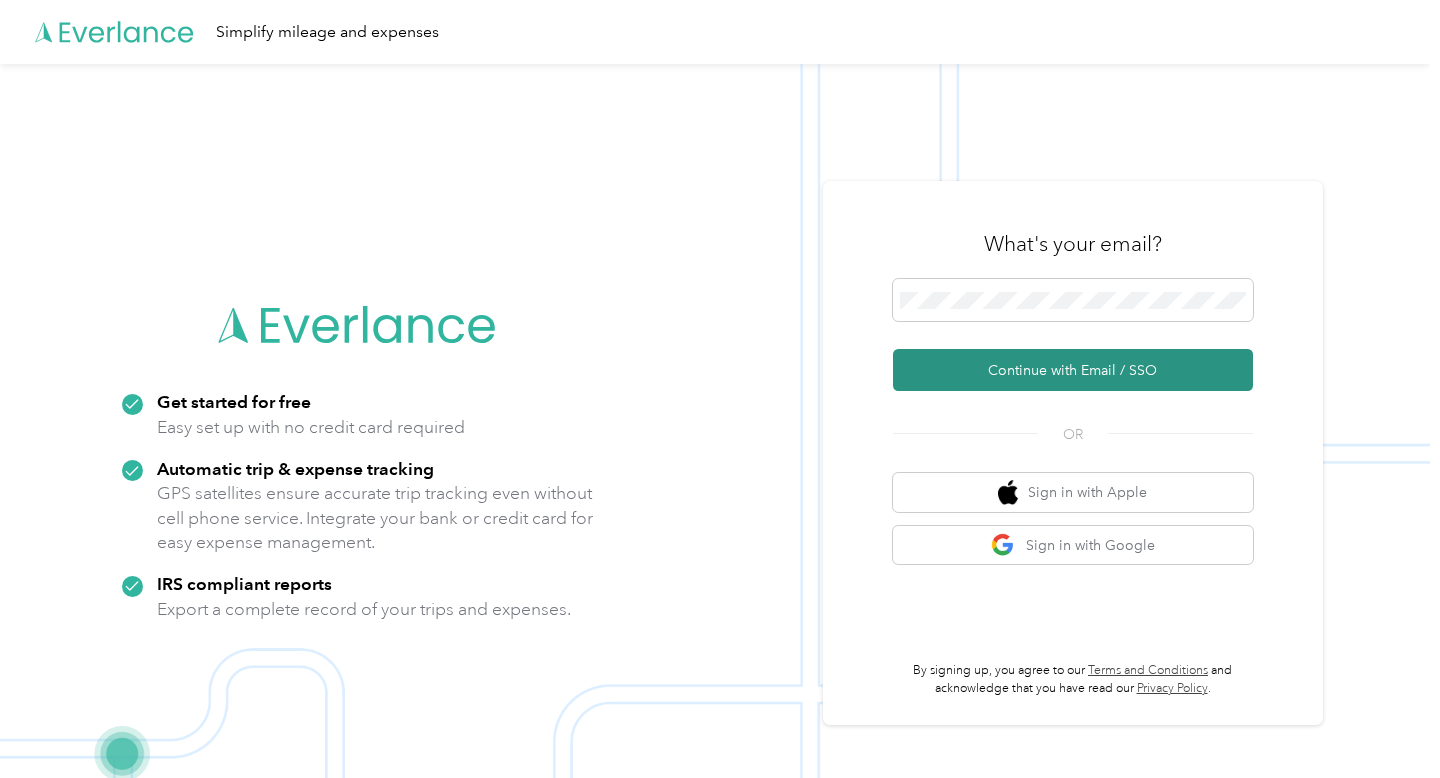 drag, startPoint x: 1063, startPoint y: 372, endPoint x: 1154, endPoint y: 388, distance: 92.39589 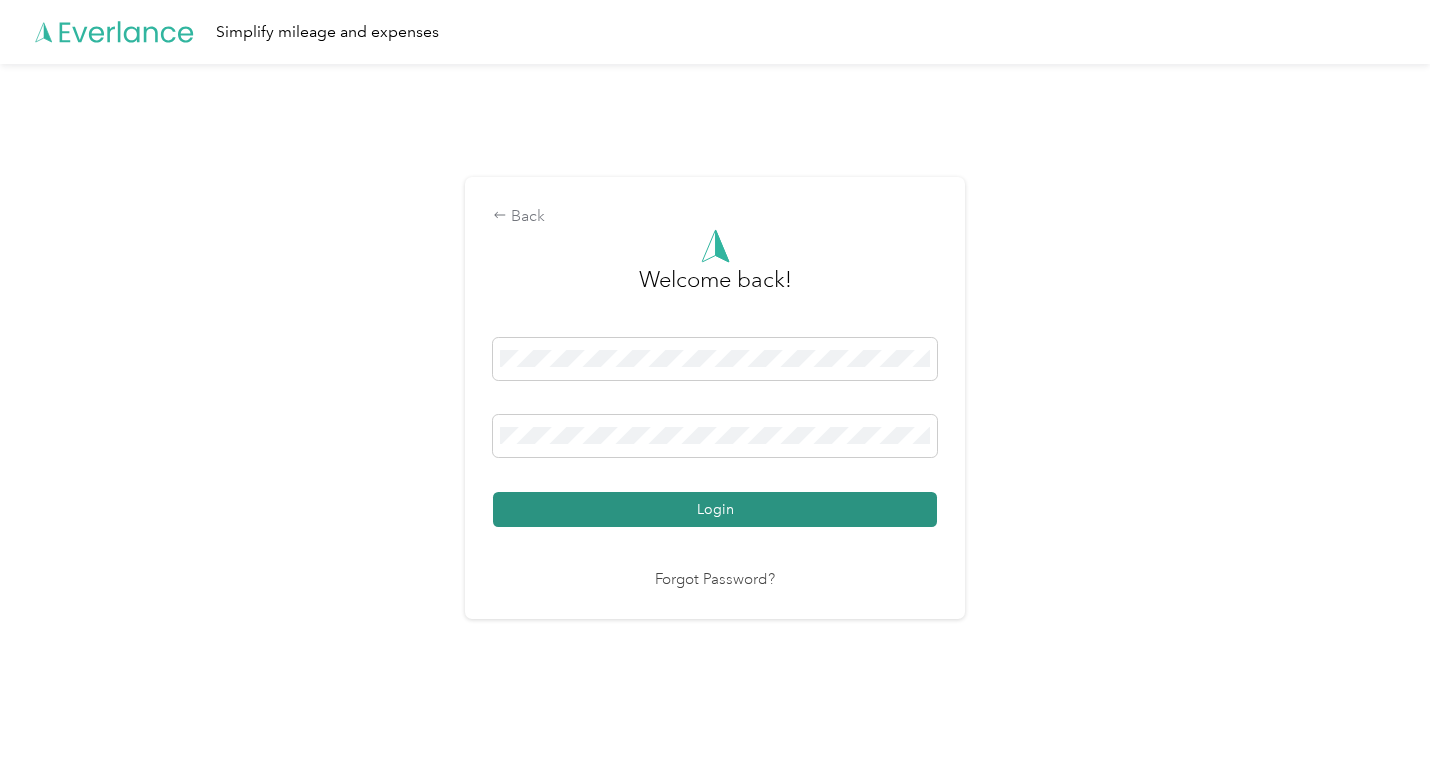 click on "Login" at bounding box center [715, 509] 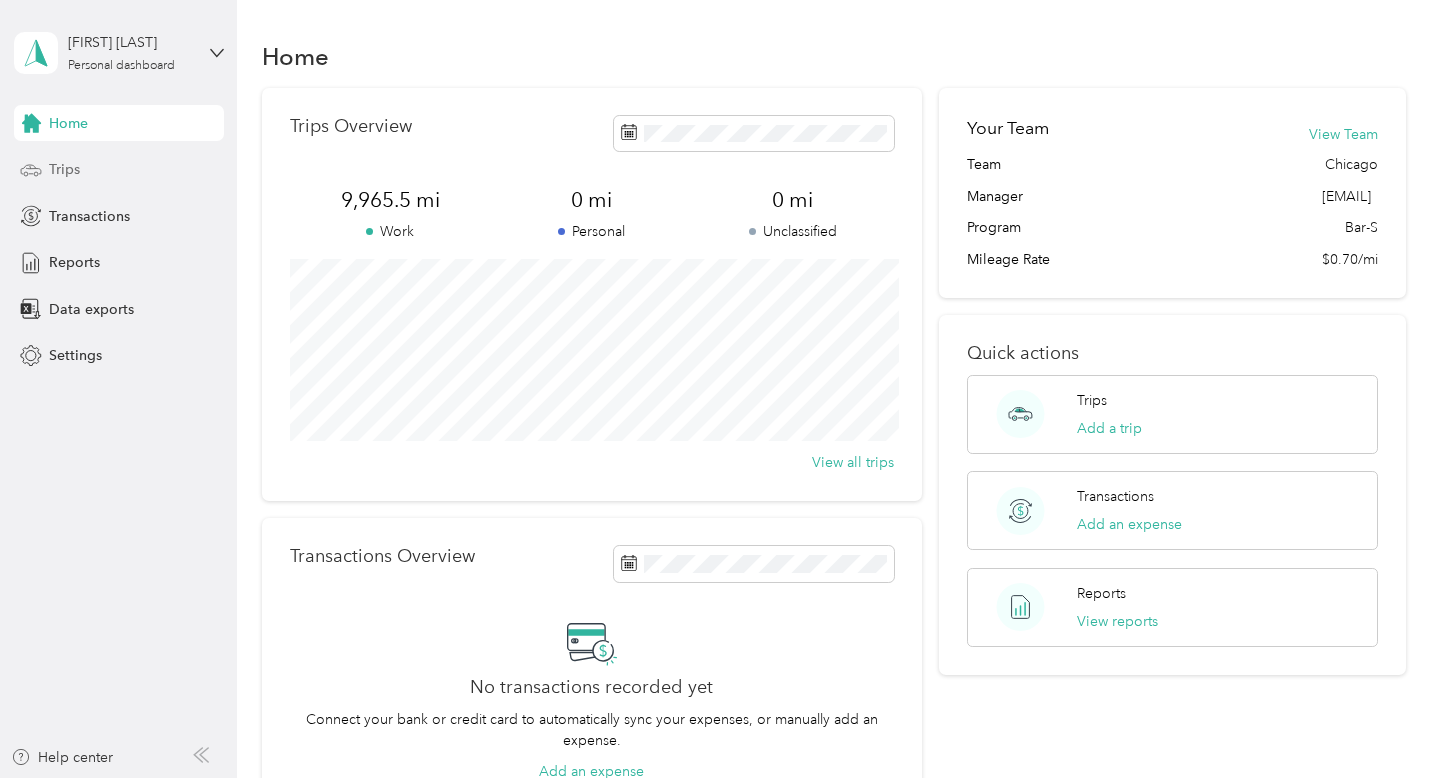 click on "Trips" at bounding box center [119, 170] 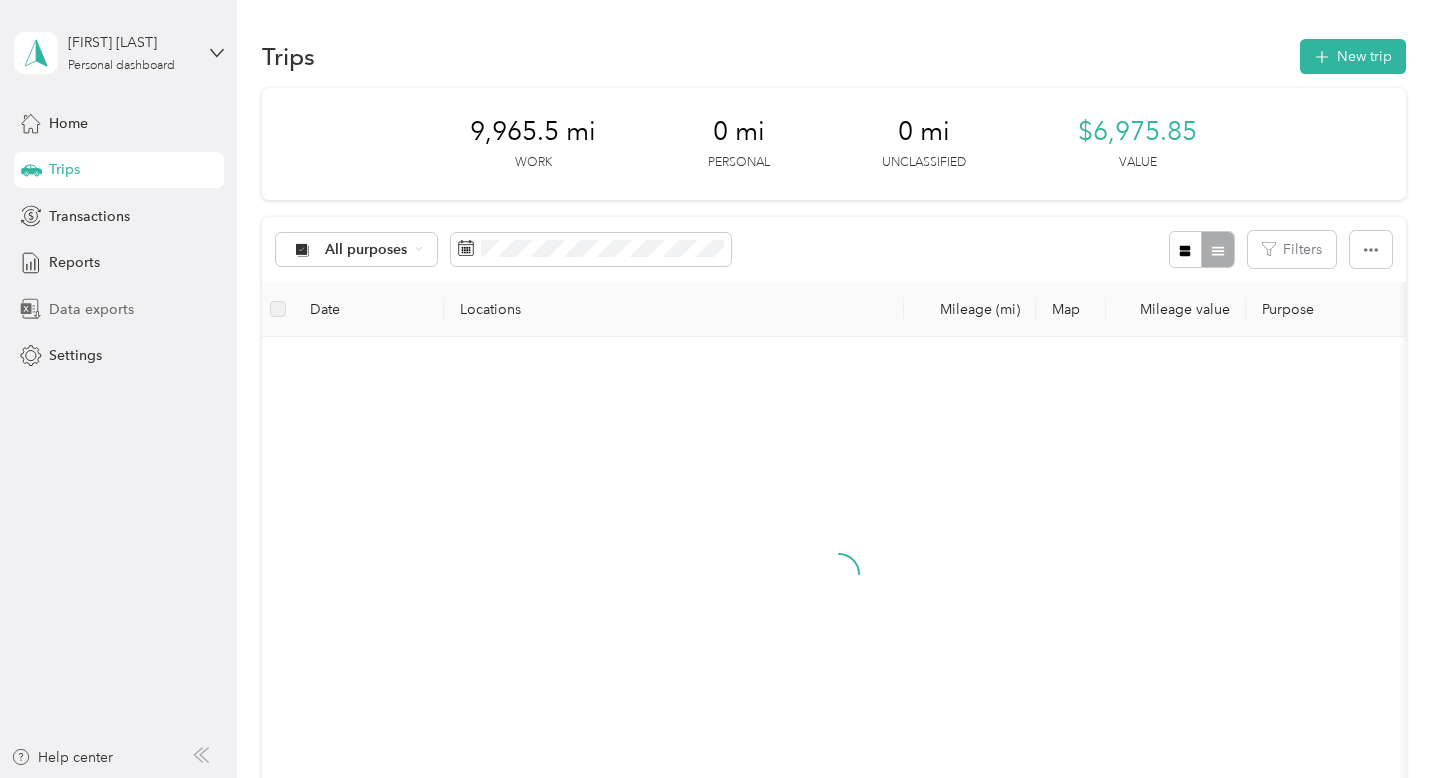 click on "Data exports" at bounding box center (91, 309) 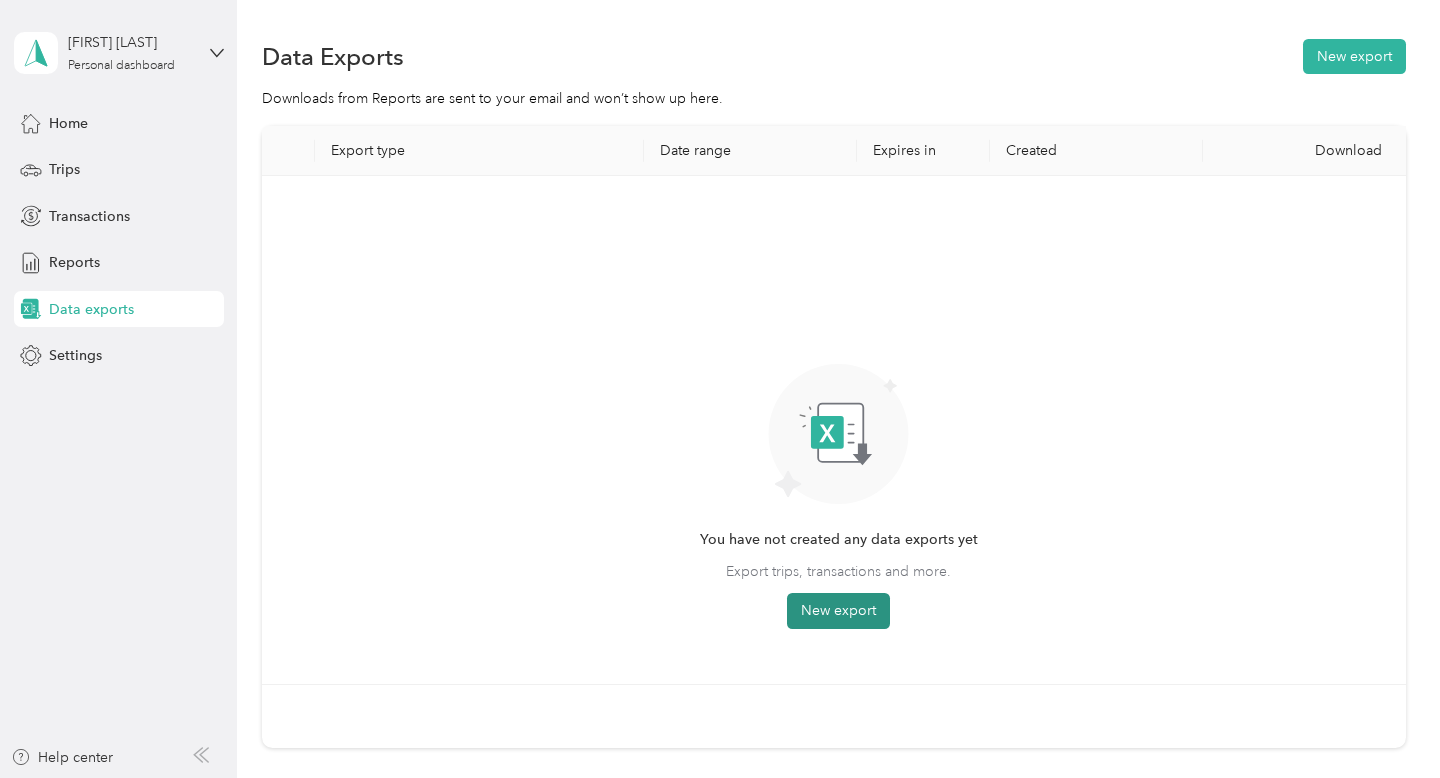 click on "New export" at bounding box center (838, 611) 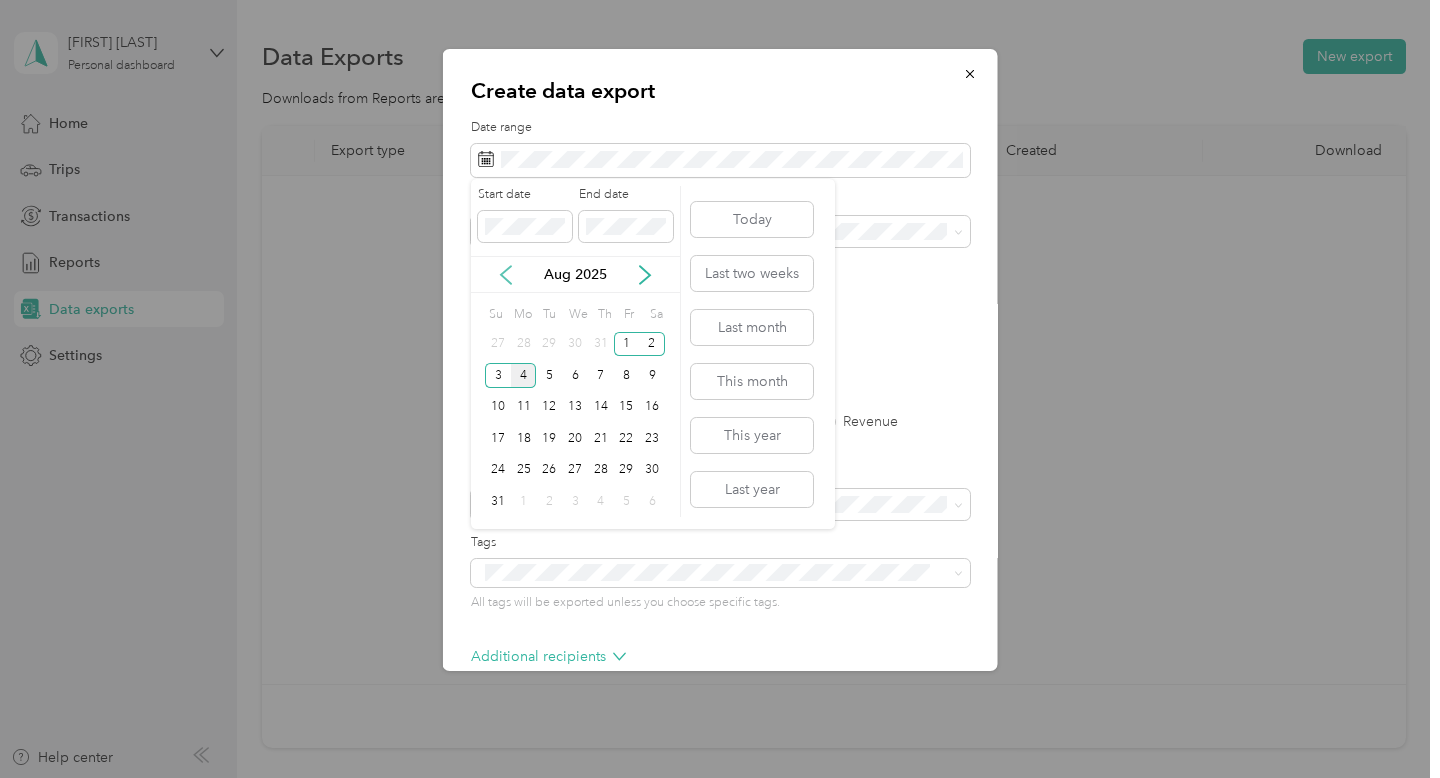 click 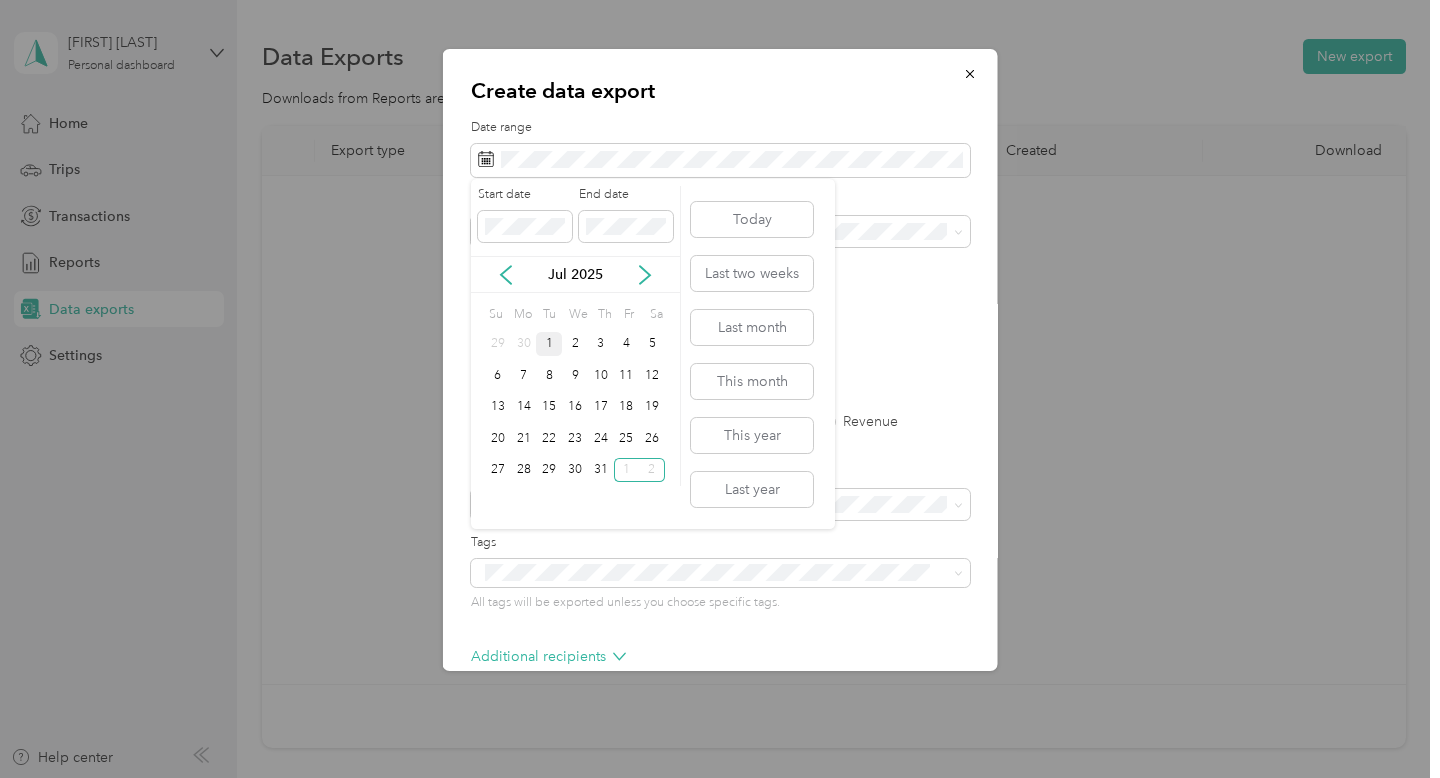 click on "1" at bounding box center [549, 344] 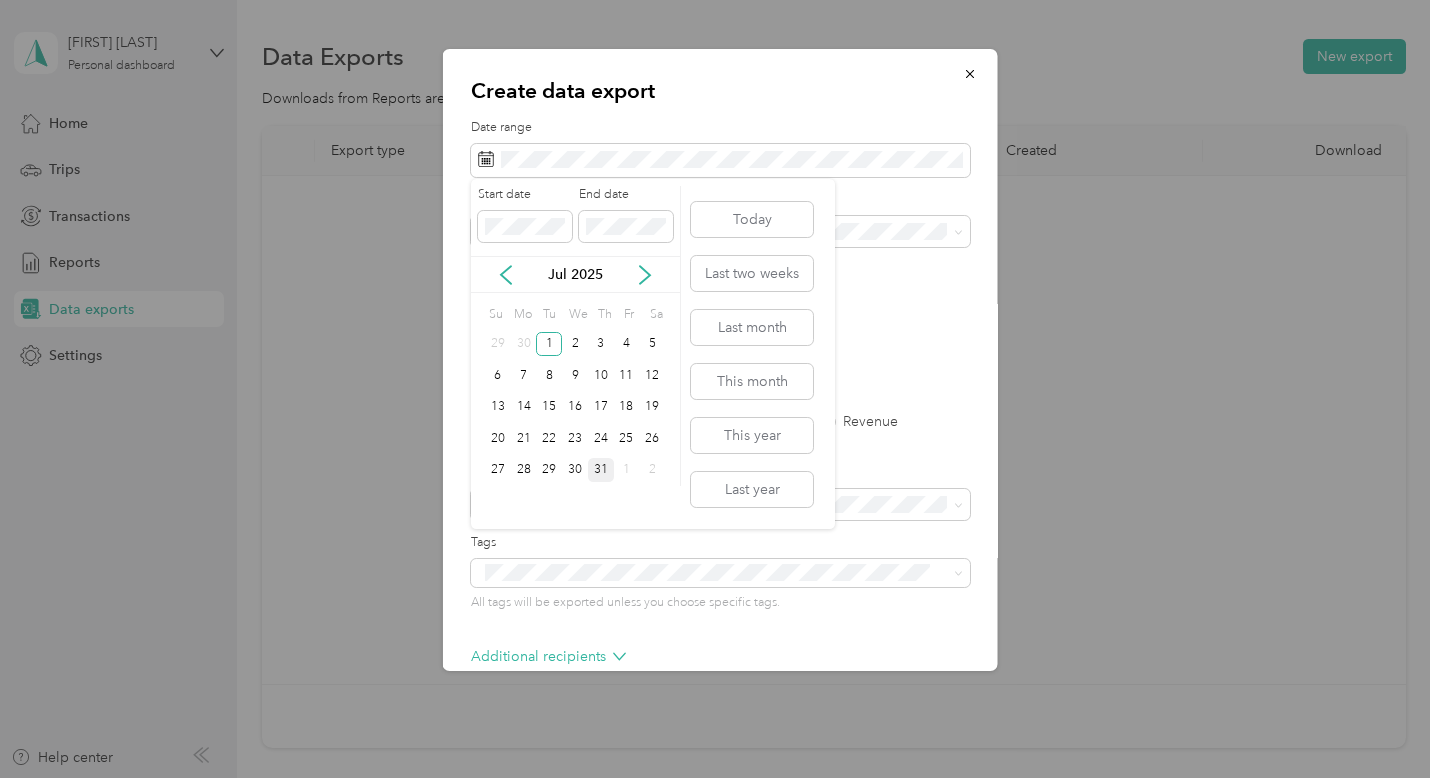 click on "31" at bounding box center (601, 470) 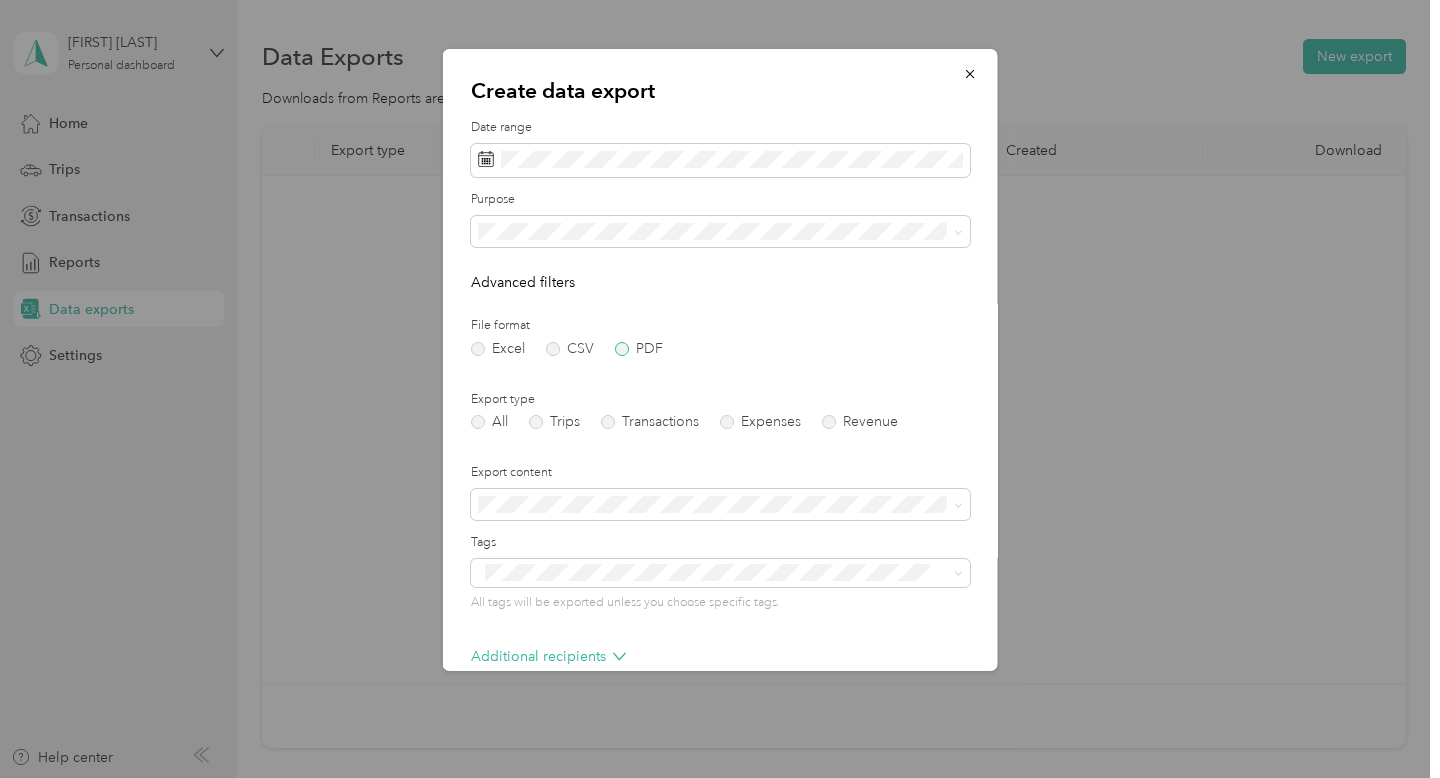 click on "PDF" at bounding box center [639, 349] 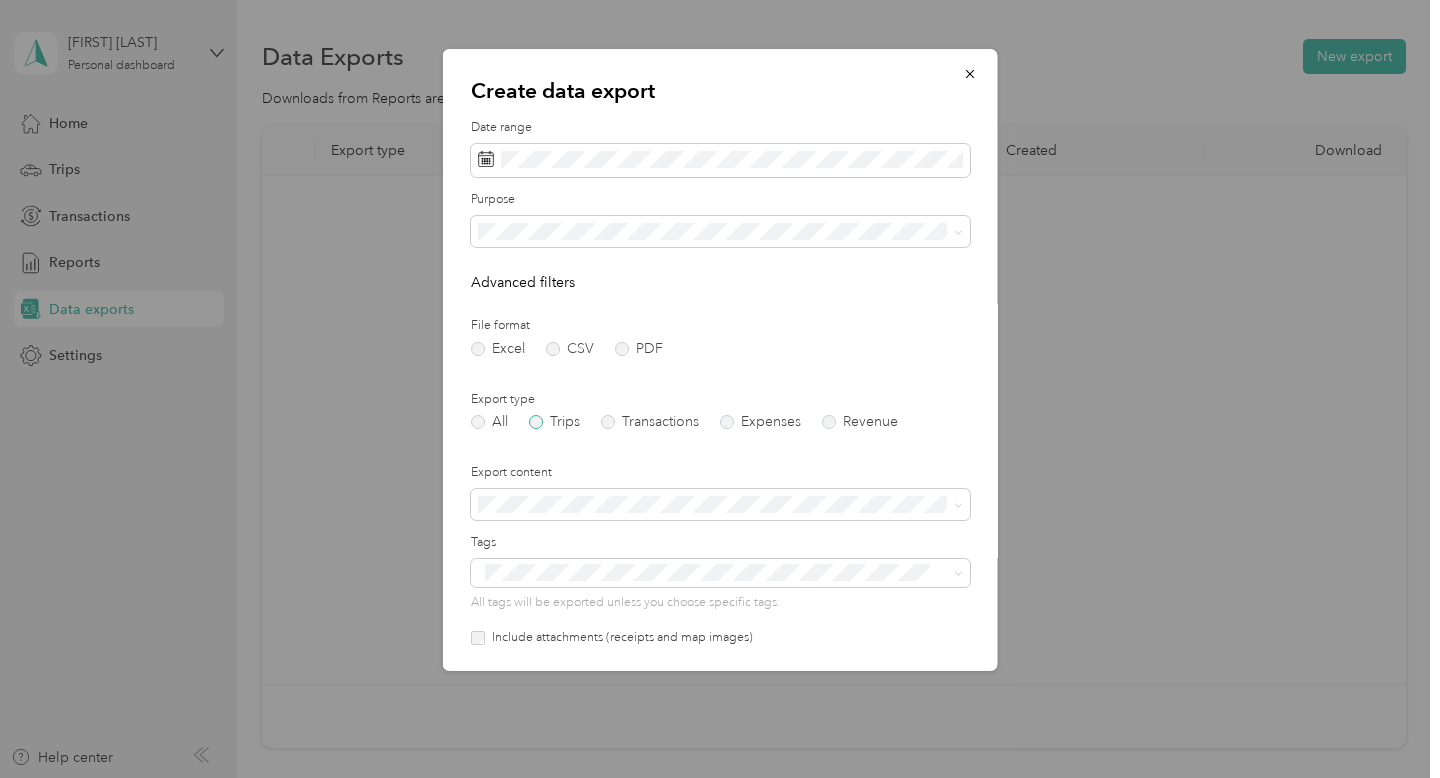 click on "Trips" at bounding box center [554, 422] 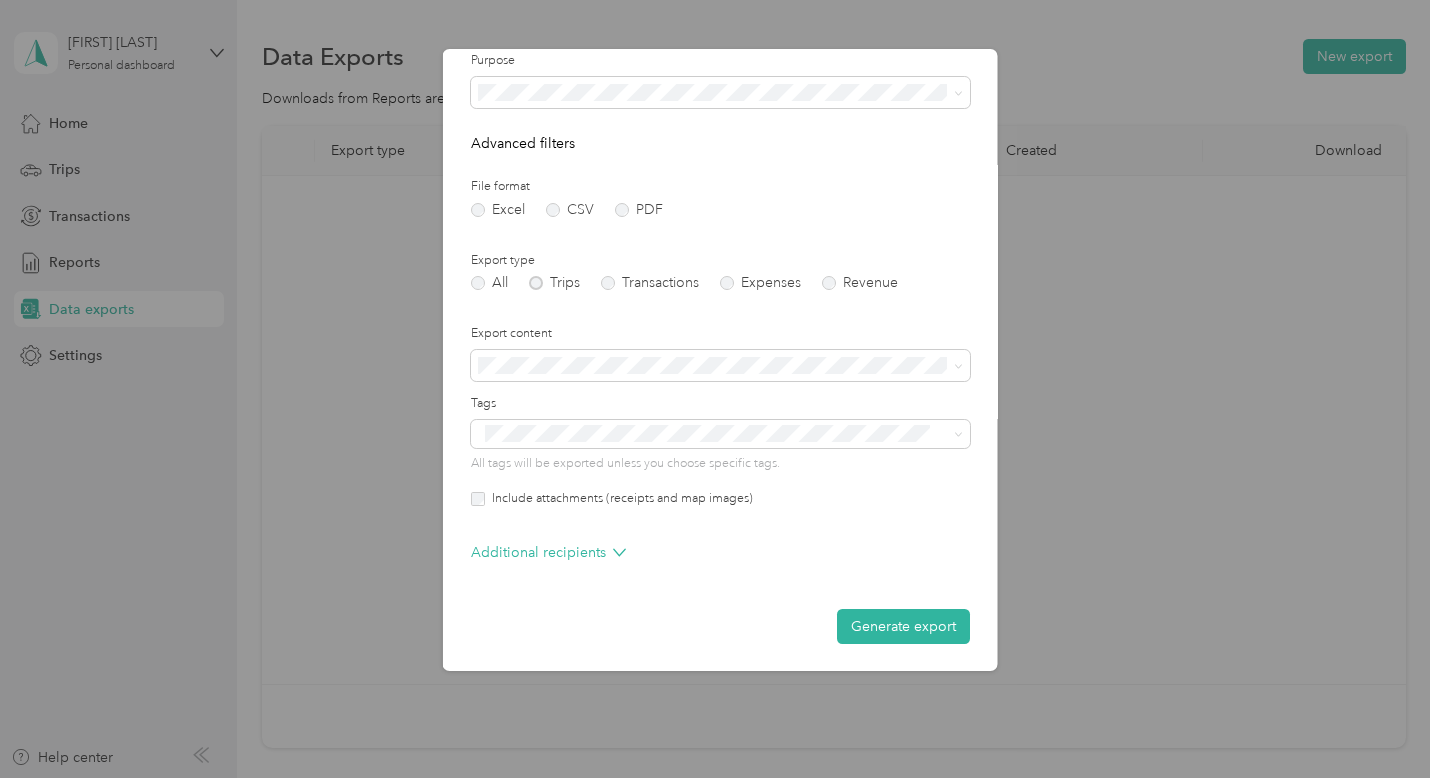 scroll, scrollTop: 0, scrollLeft: 0, axis: both 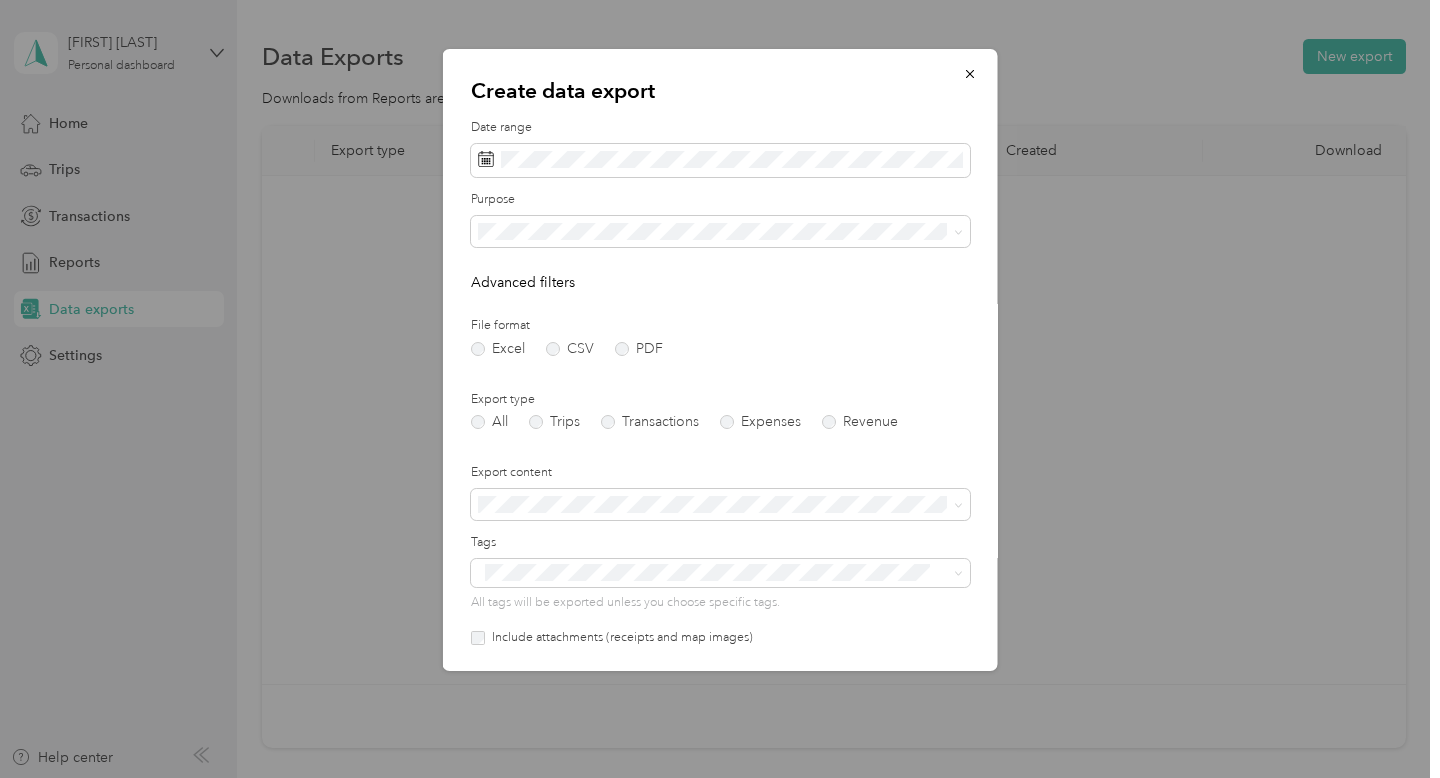 click on "Create data export" at bounding box center (720, 91) 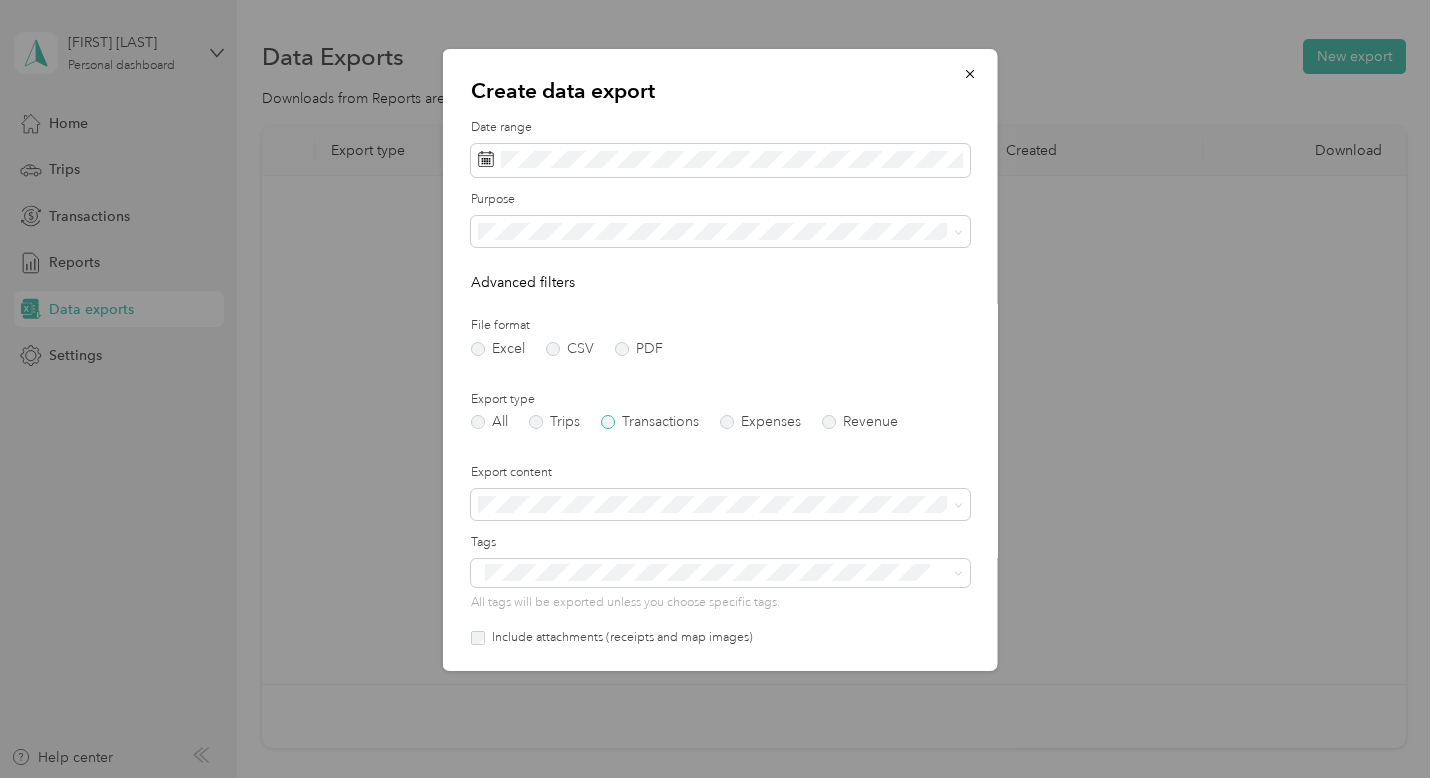 scroll, scrollTop: 139, scrollLeft: 0, axis: vertical 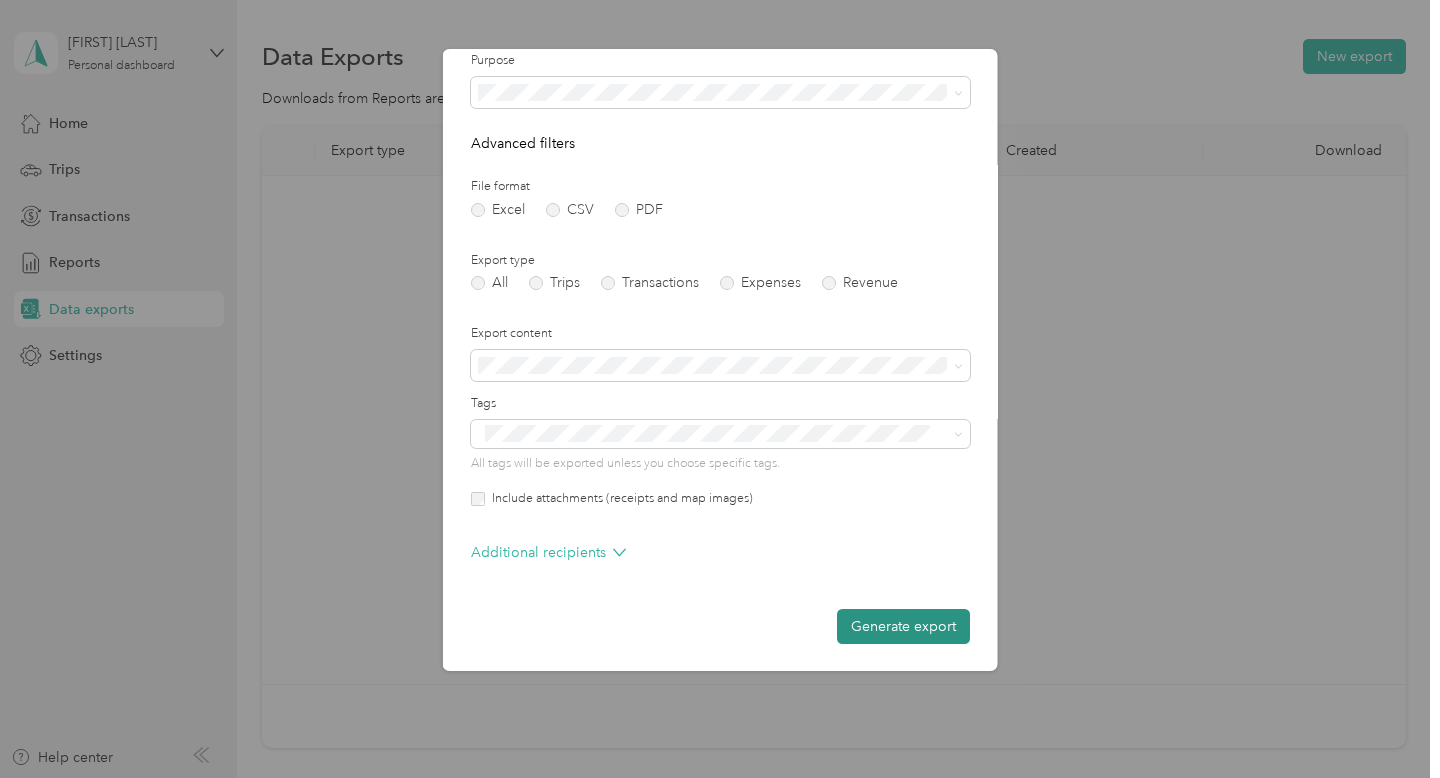 drag, startPoint x: 901, startPoint y: 623, endPoint x: 548, endPoint y: 504, distance: 372.51846 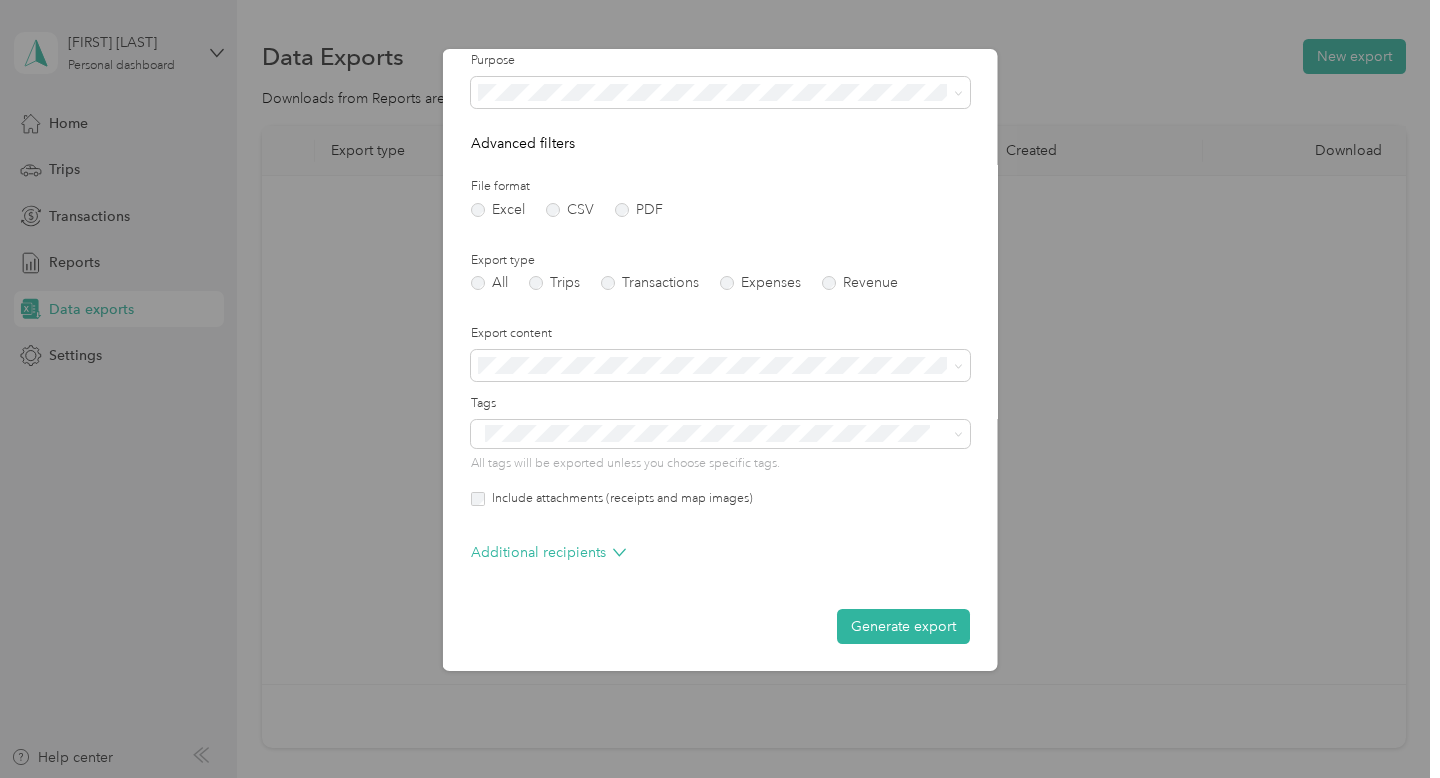 click on "Generate export" at bounding box center (903, 626) 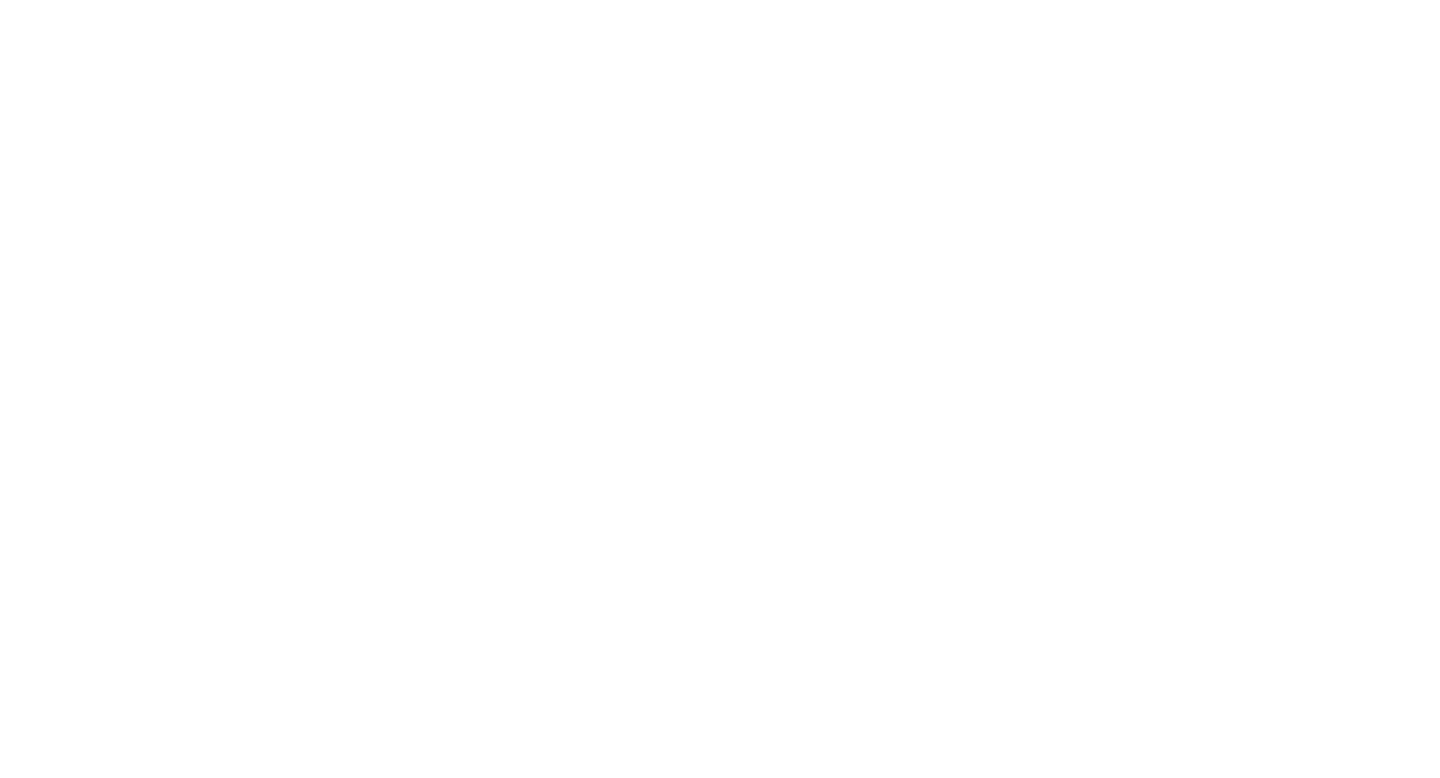 scroll, scrollTop: 0, scrollLeft: 0, axis: both 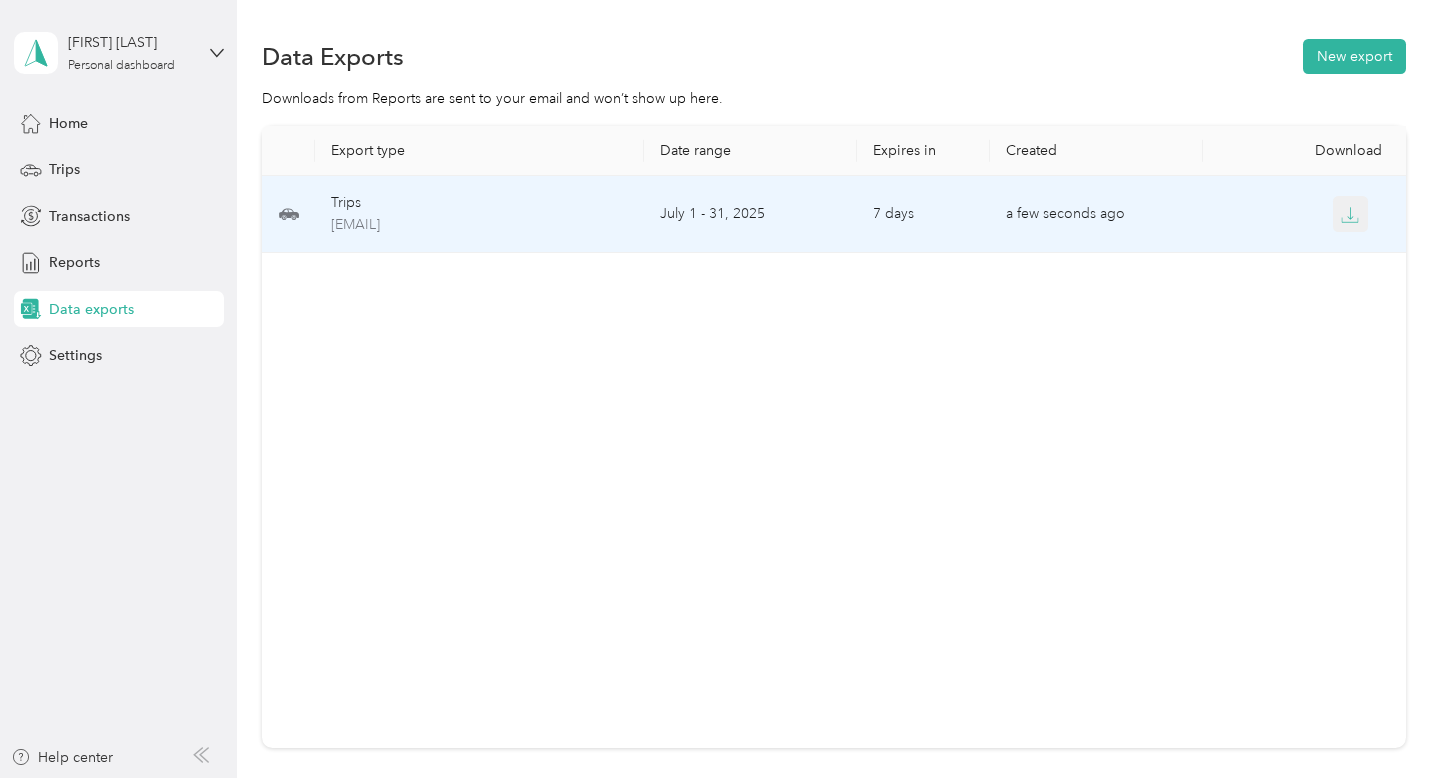 click 